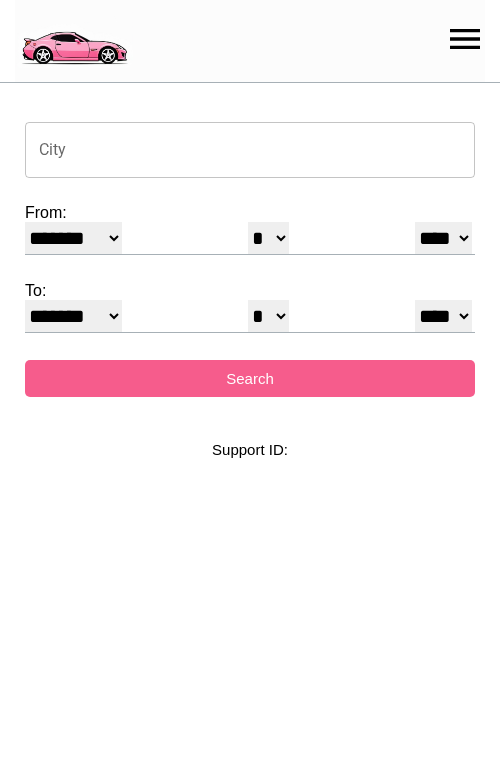 select on "*" 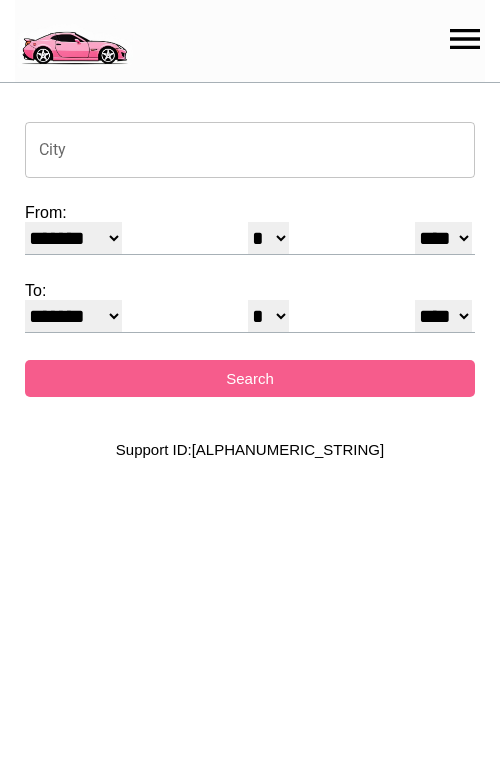 scroll, scrollTop: 0, scrollLeft: 0, axis: both 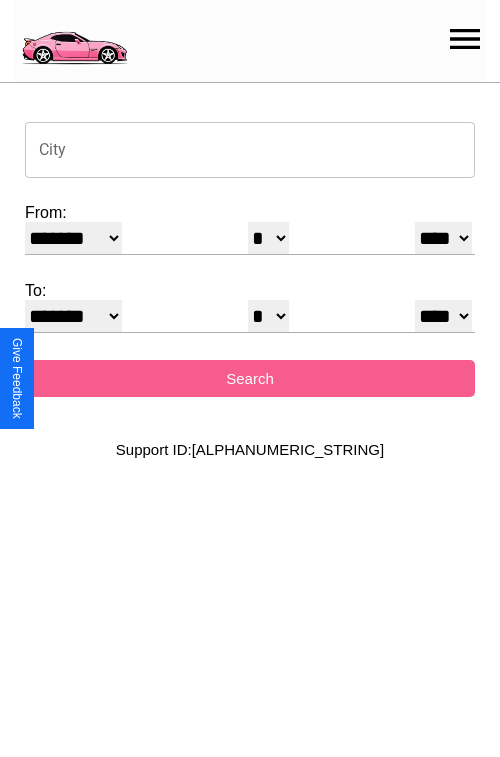 click 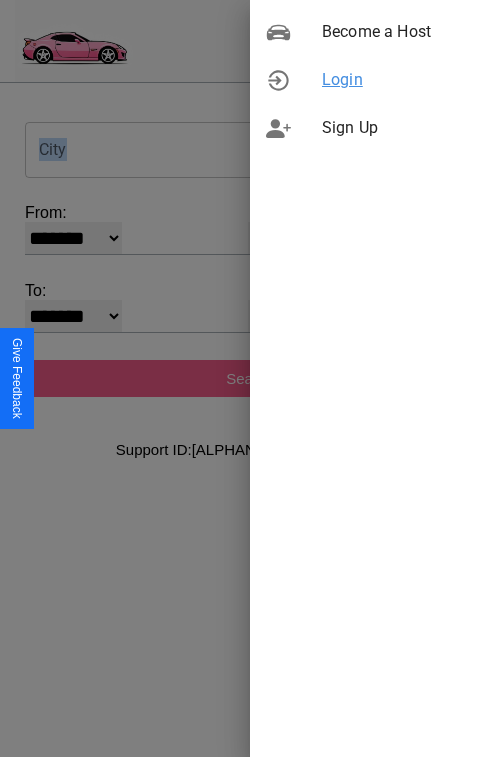 click on "Login" at bounding box center (403, 80) 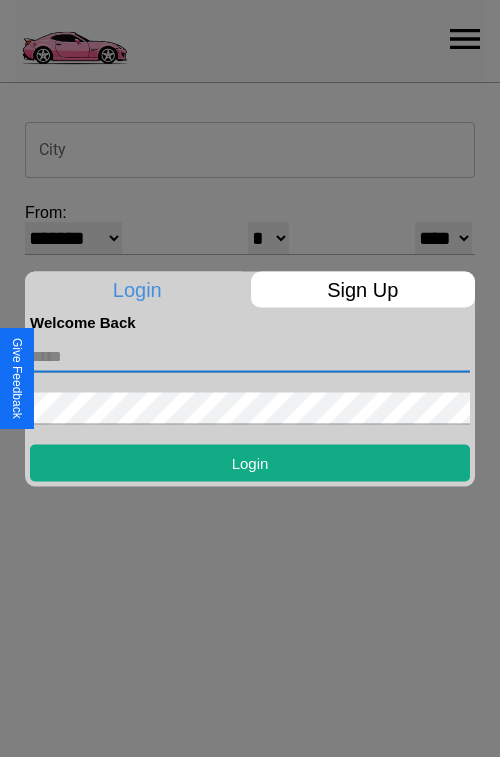 click at bounding box center (250, 356) 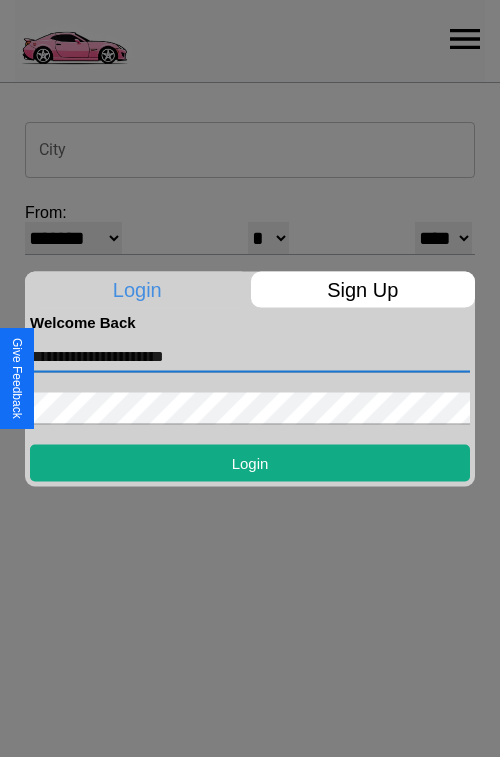 type on "**********" 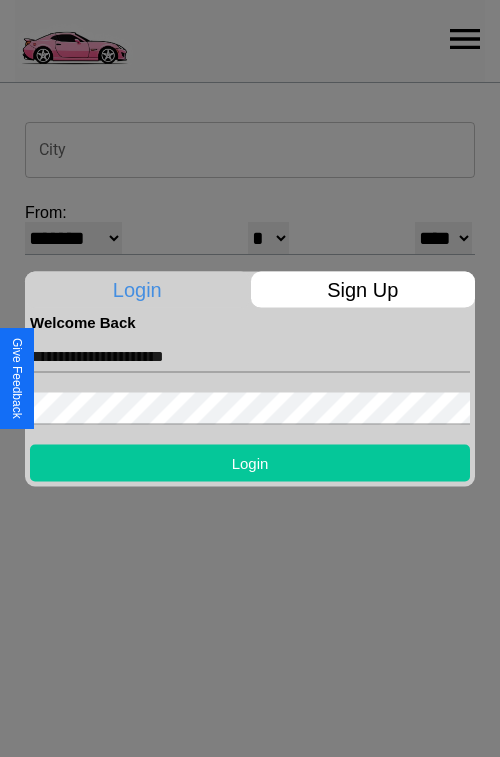click on "Login" at bounding box center (250, 462) 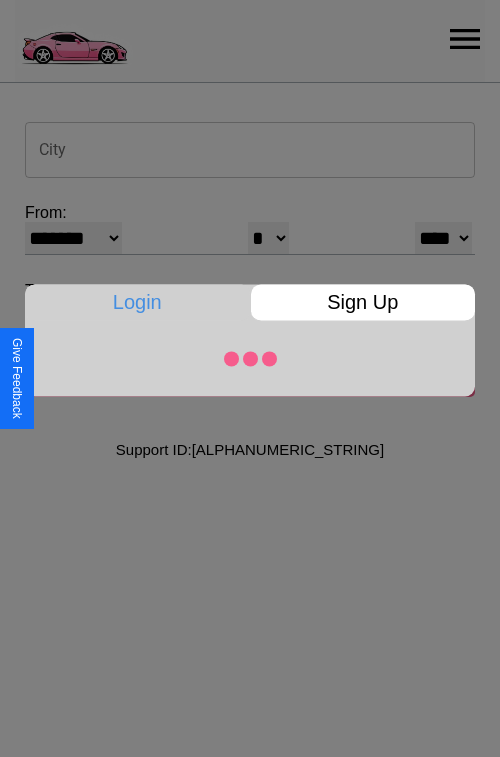 select on "*" 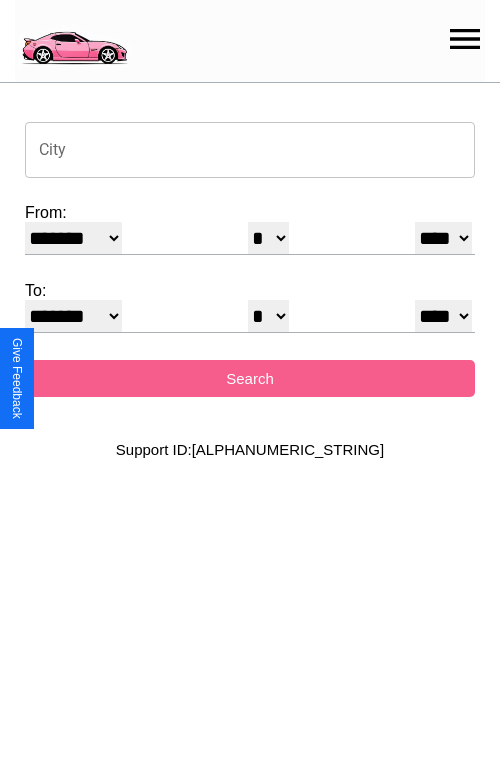 click on "City" at bounding box center [250, 150] 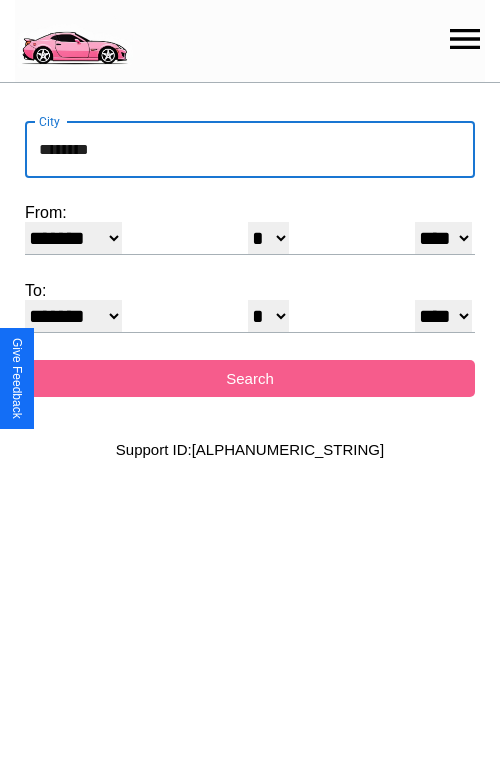 type on "********" 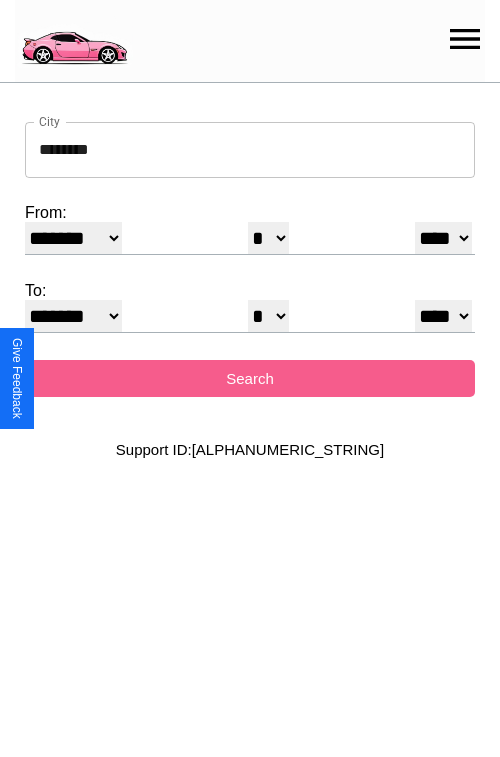 click on "******* ******** ***** ***** *** **** **** ****** ********* ******* ******** ********" at bounding box center (73, 238) 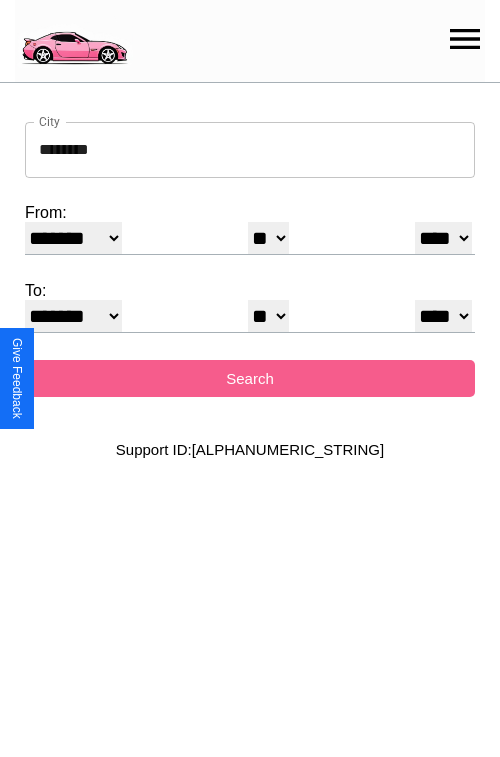 click on "* * * * * * * * * ** ** ** ** ** ** ** ** ** ** ** ** ** ** ** ** ** ** ** ** **" at bounding box center (268, 316) 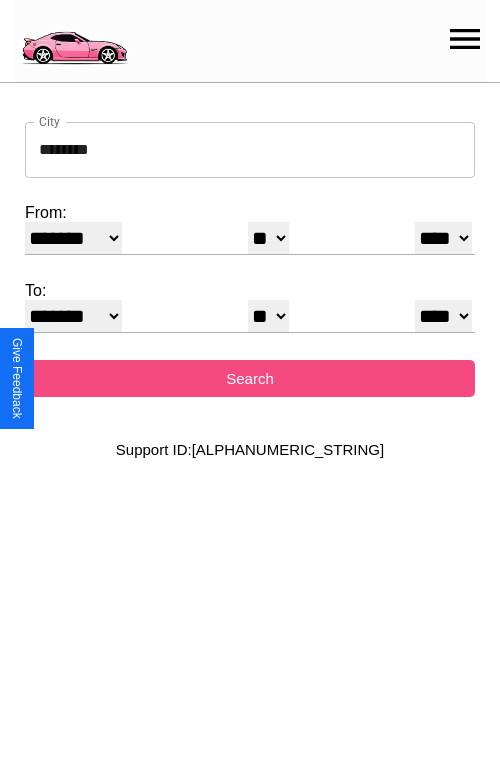 click on "Search" at bounding box center (250, 378) 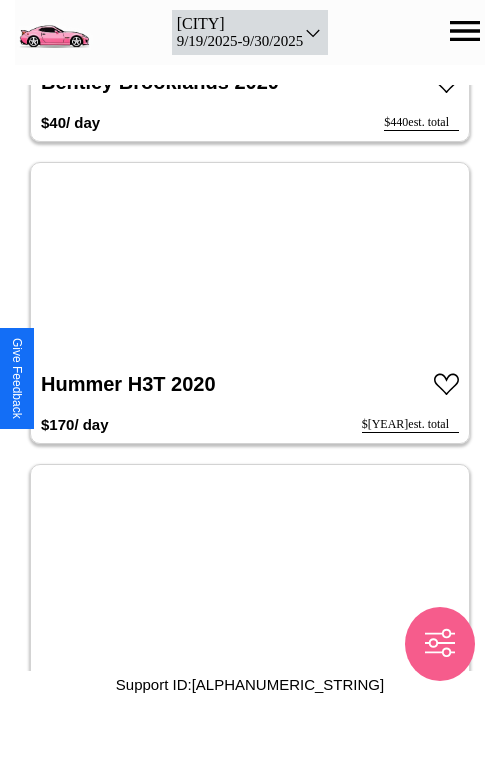 scroll, scrollTop: 482, scrollLeft: 0, axis: vertical 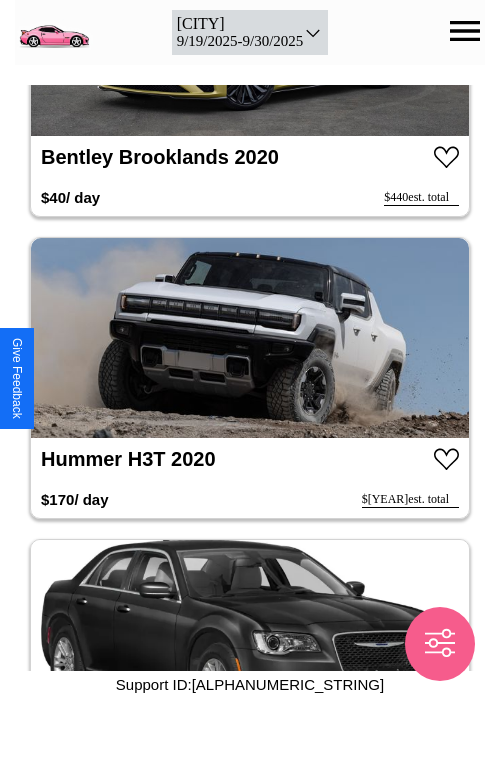 click at bounding box center [250, 338] 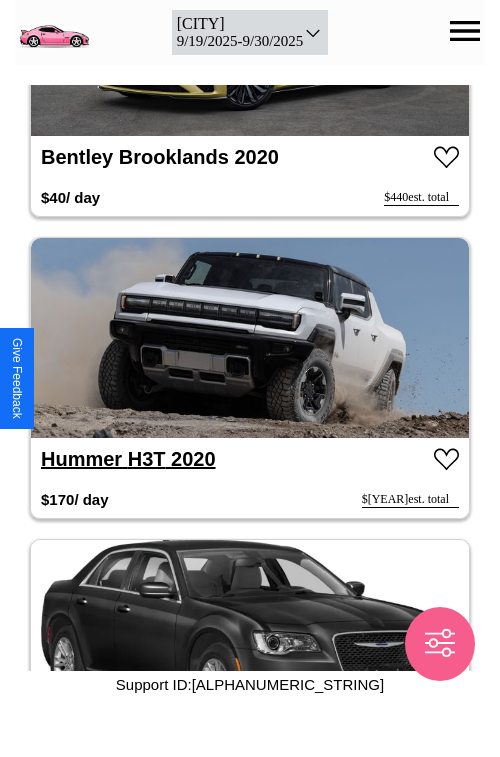 click on "[BRAND]   [MODEL]   [YEAR]" at bounding box center (128, 459) 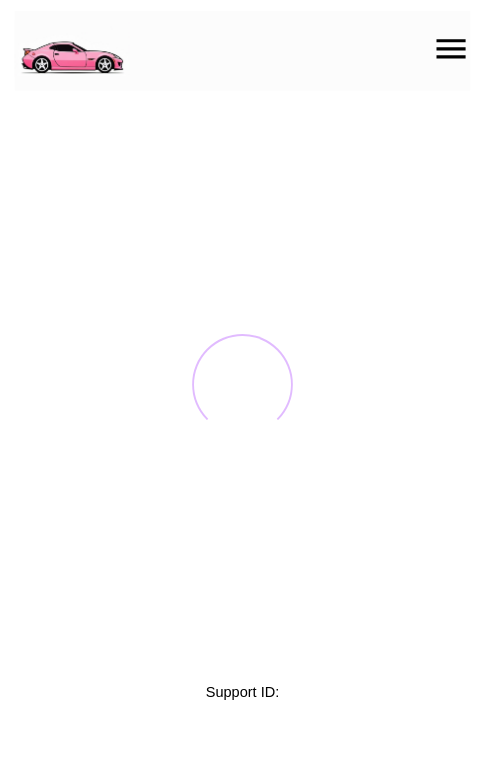 scroll, scrollTop: 0, scrollLeft: 0, axis: both 